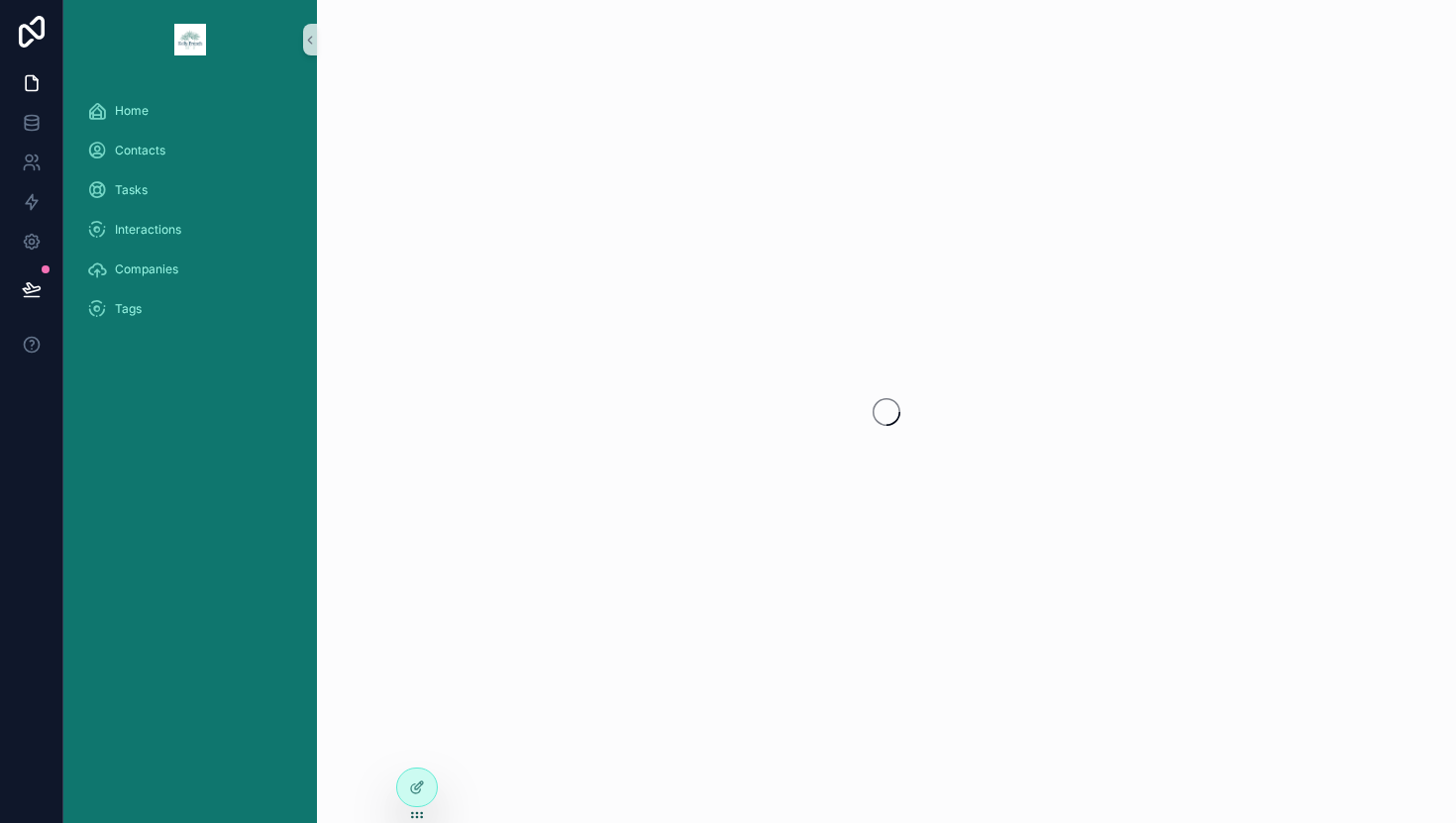 scroll, scrollTop: 0, scrollLeft: 0, axis: both 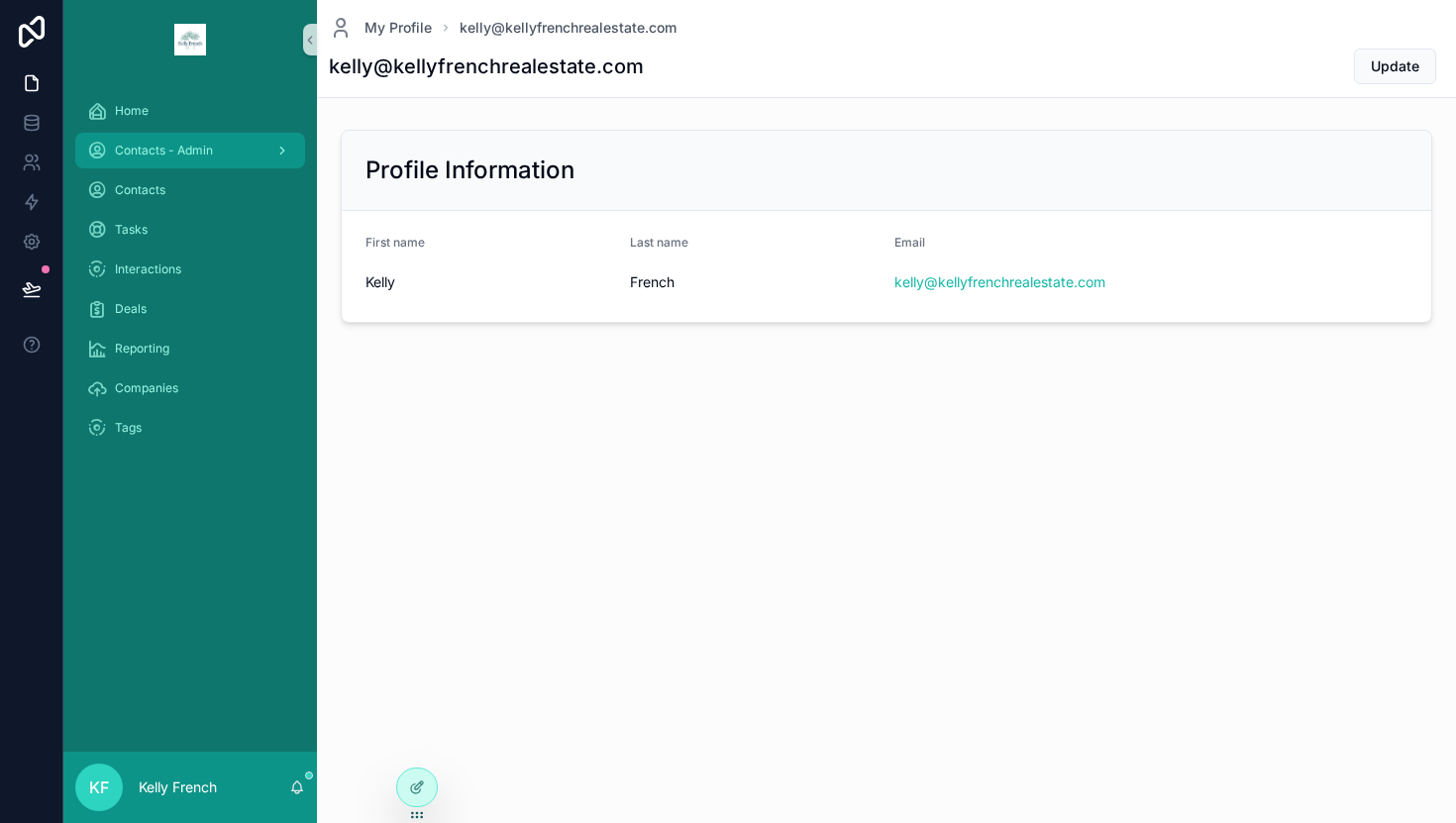 click on "Contacts - Admin" at bounding box center (190, 151) 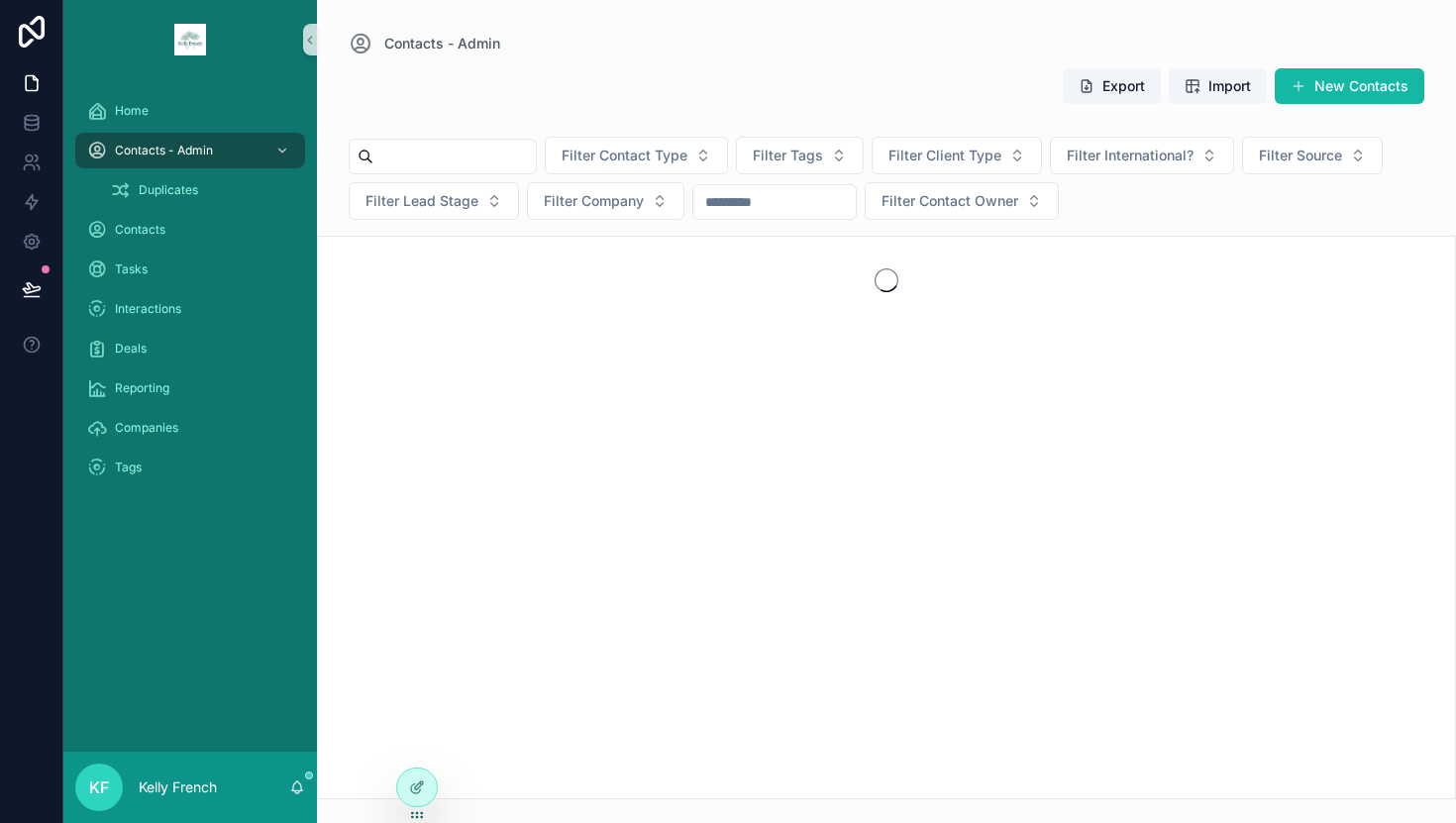 click at bounding box center (455, 156) 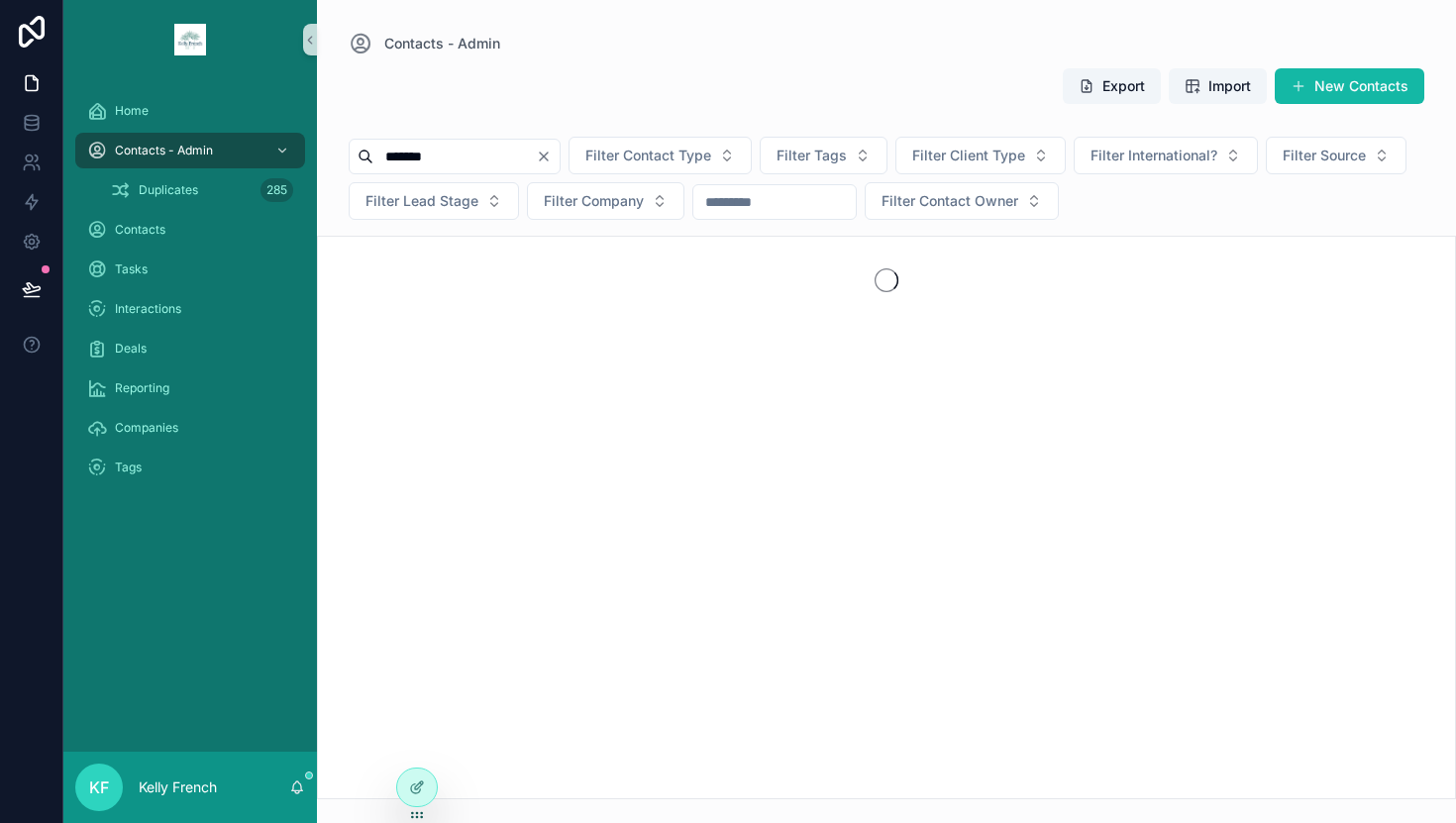 type on "*******" 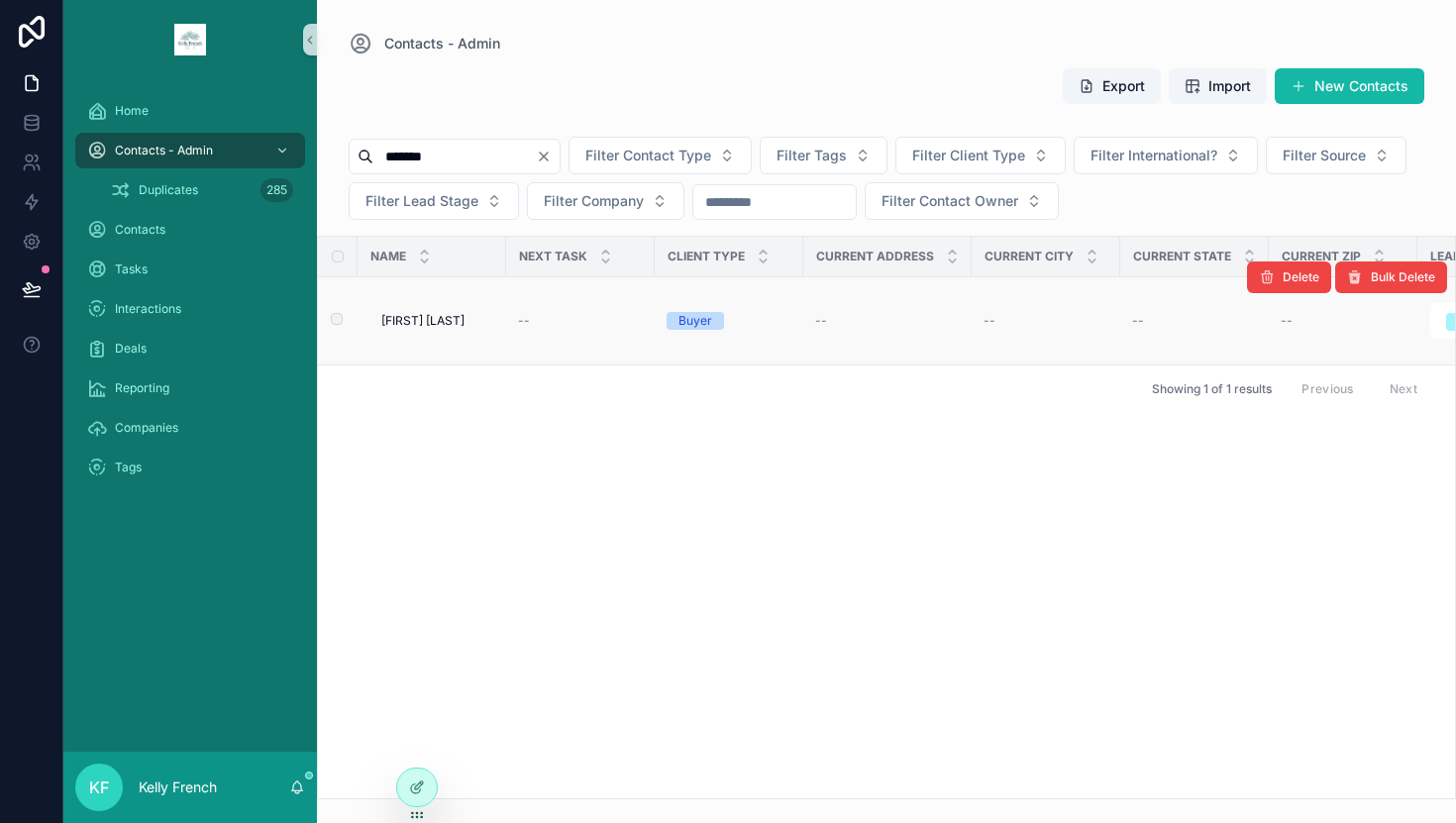 click on "[FIRST] [LAST] [FIRST] [LAST]" at bounding box center (432, 321) 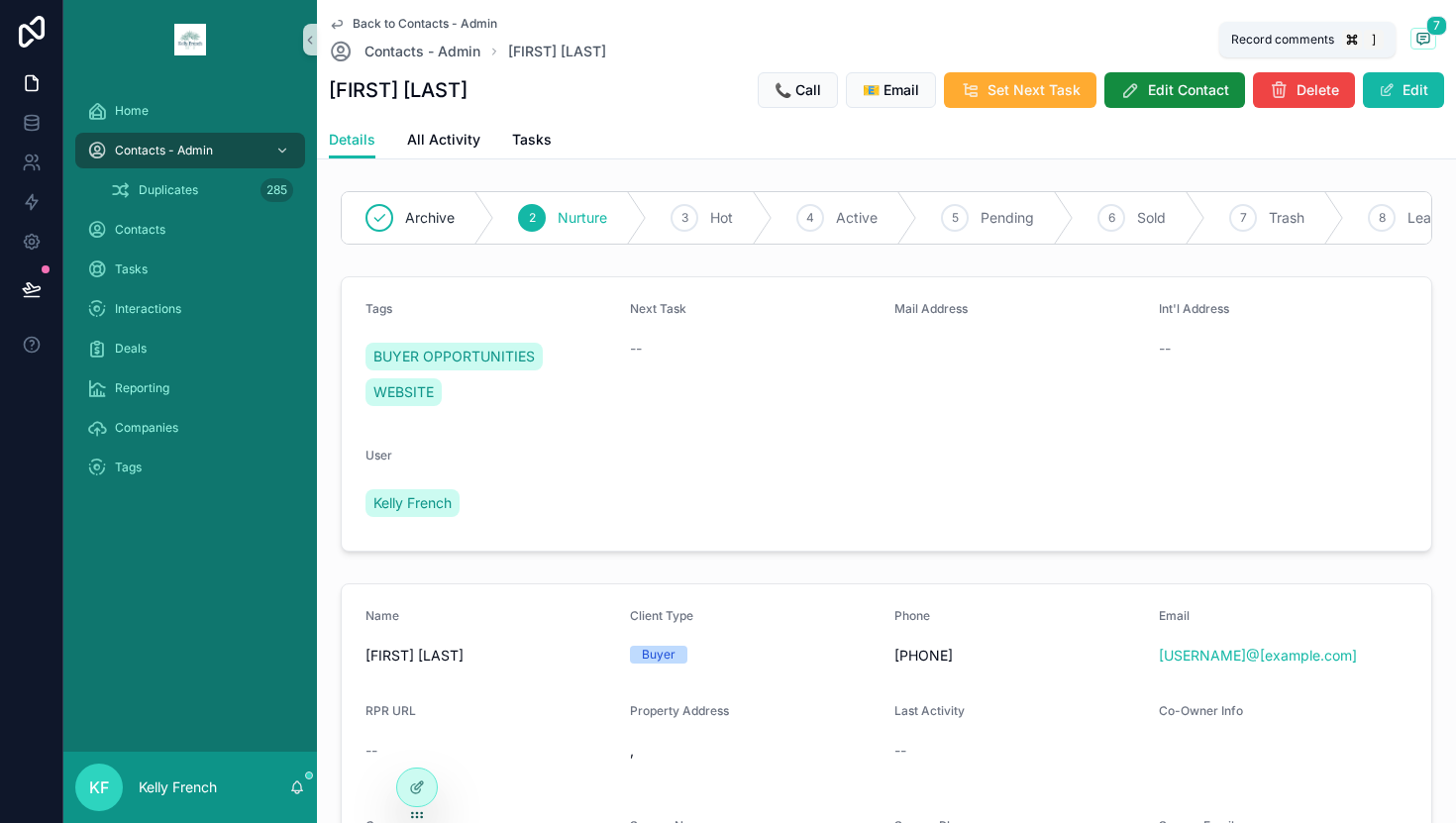 click 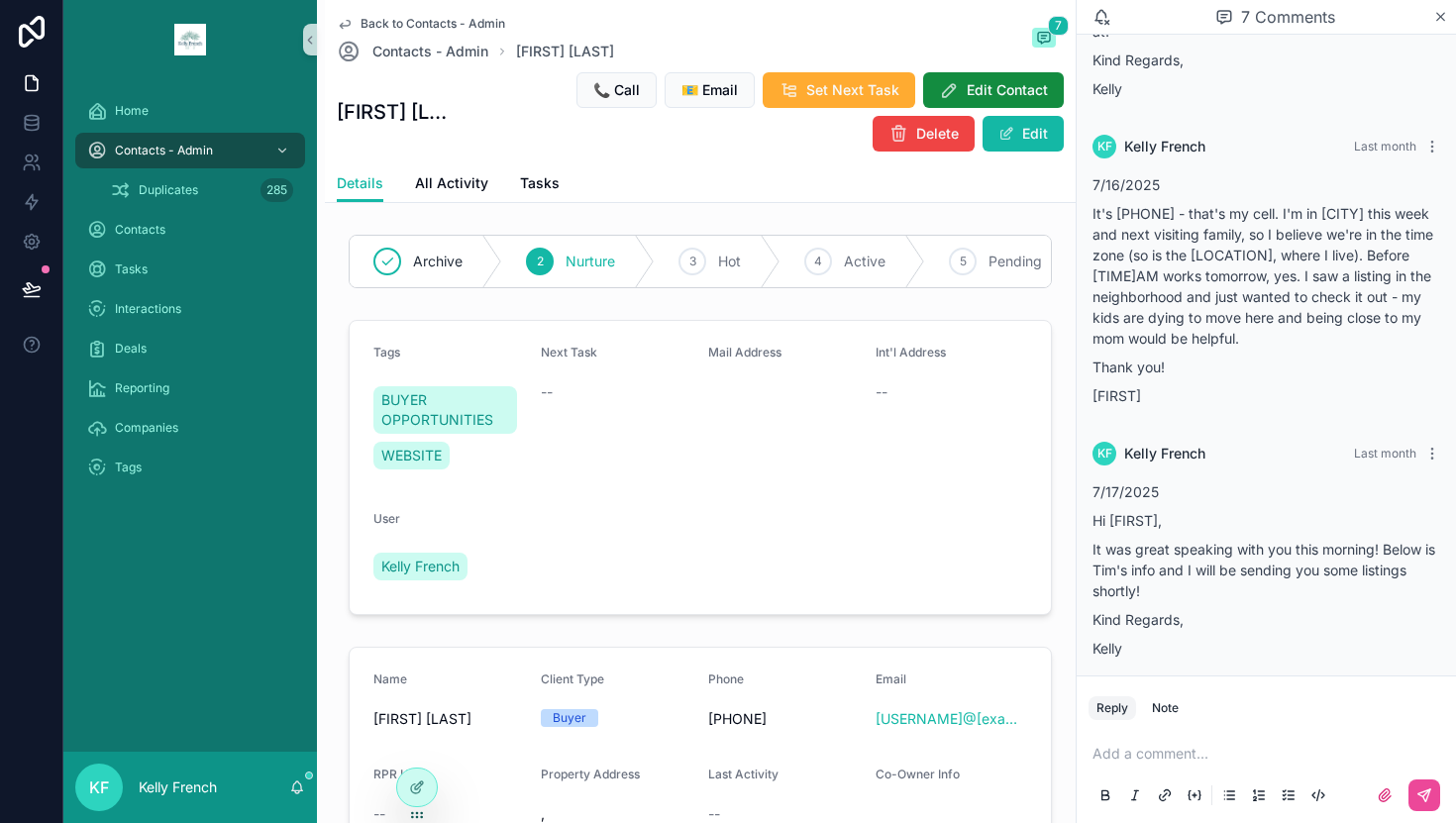 scroll, scrollTop: 1230, scrollLeft: 0, axis: vertical 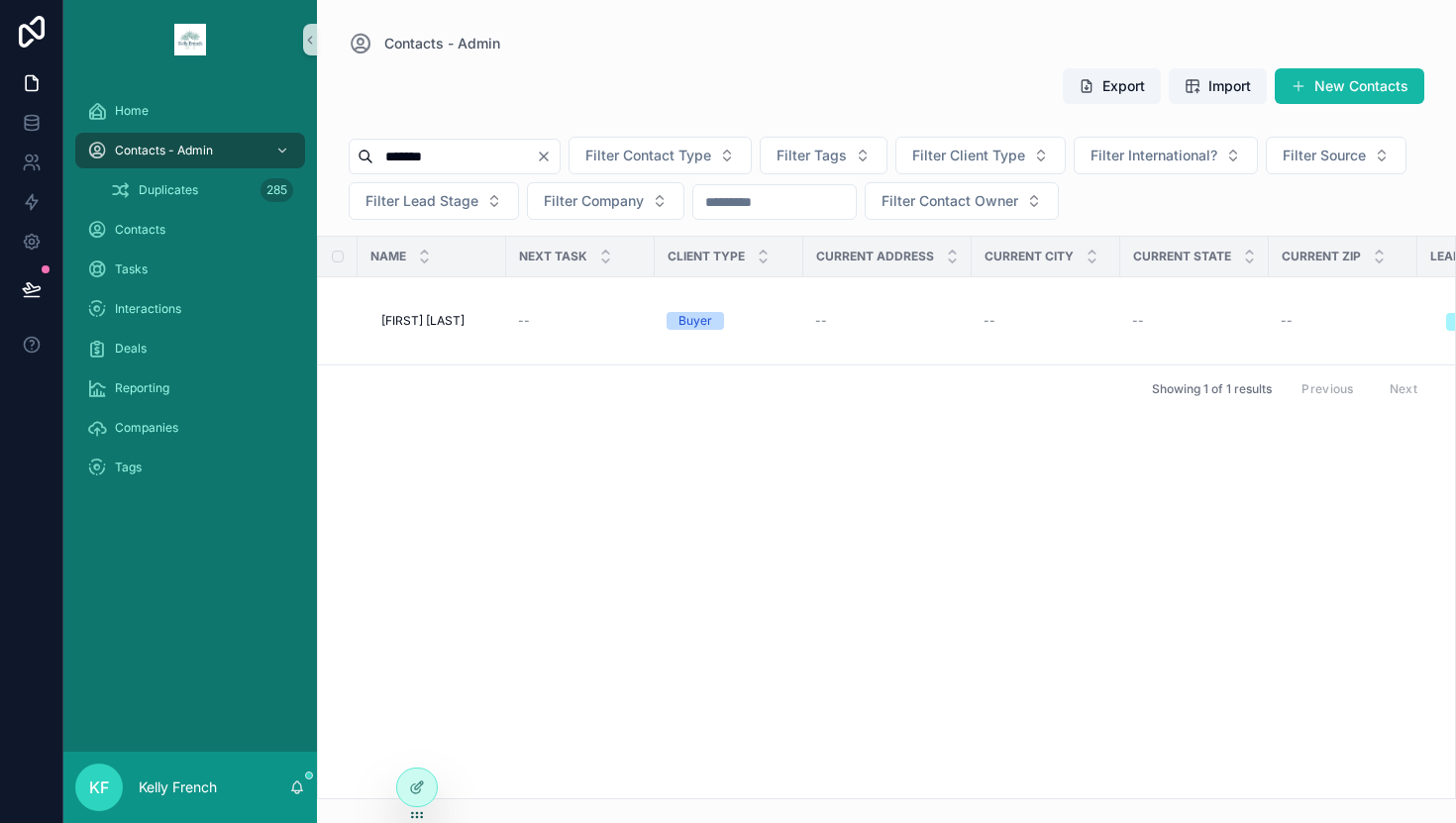 drag, startPoint x: 467, startPoint y: 159, endPoint x: 323, endPoint y: 154, distance: 144.08678 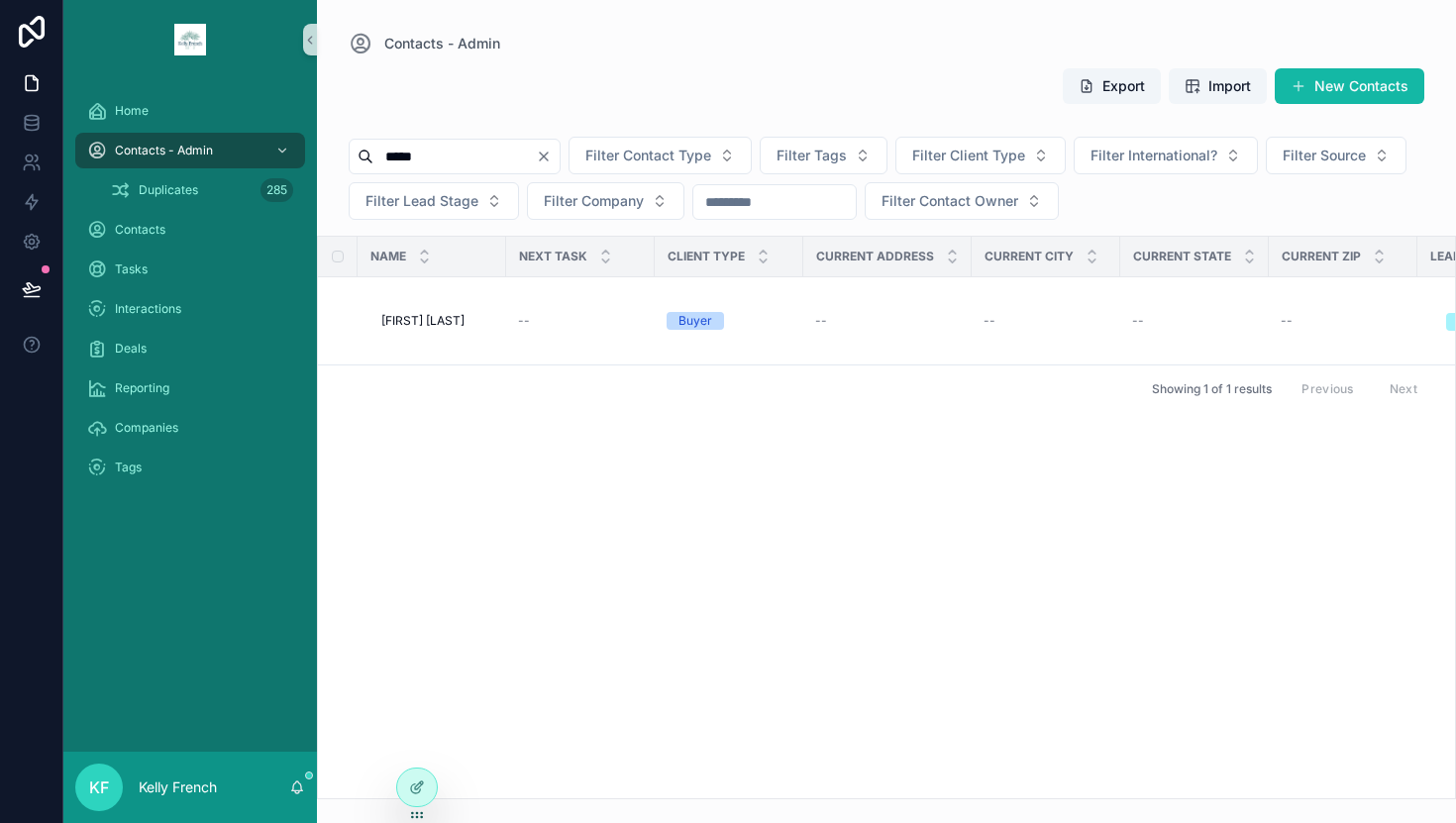 type on "*****" 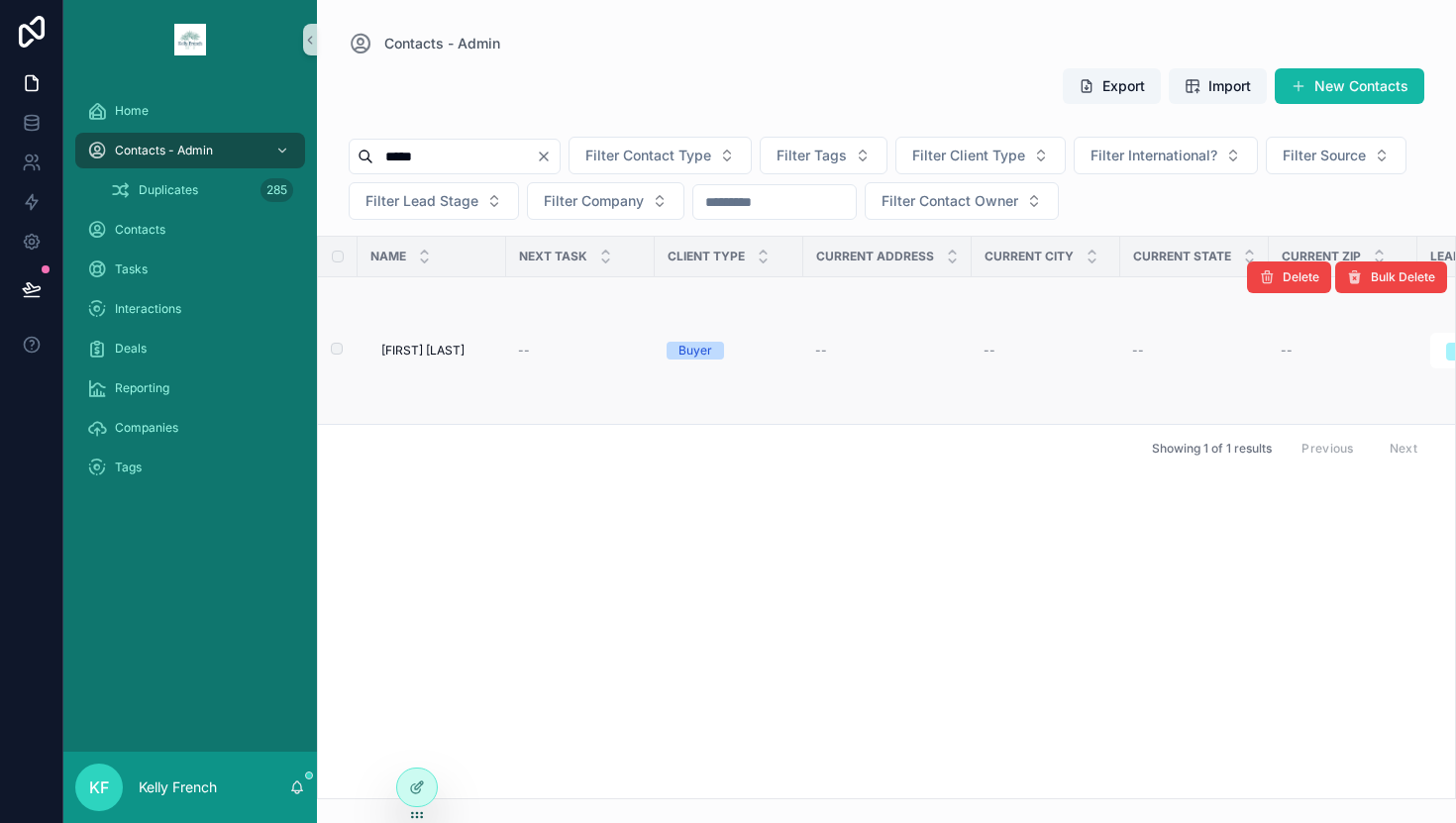 click on "[FIRST] [LAST]" at bounding box center (423, 351) 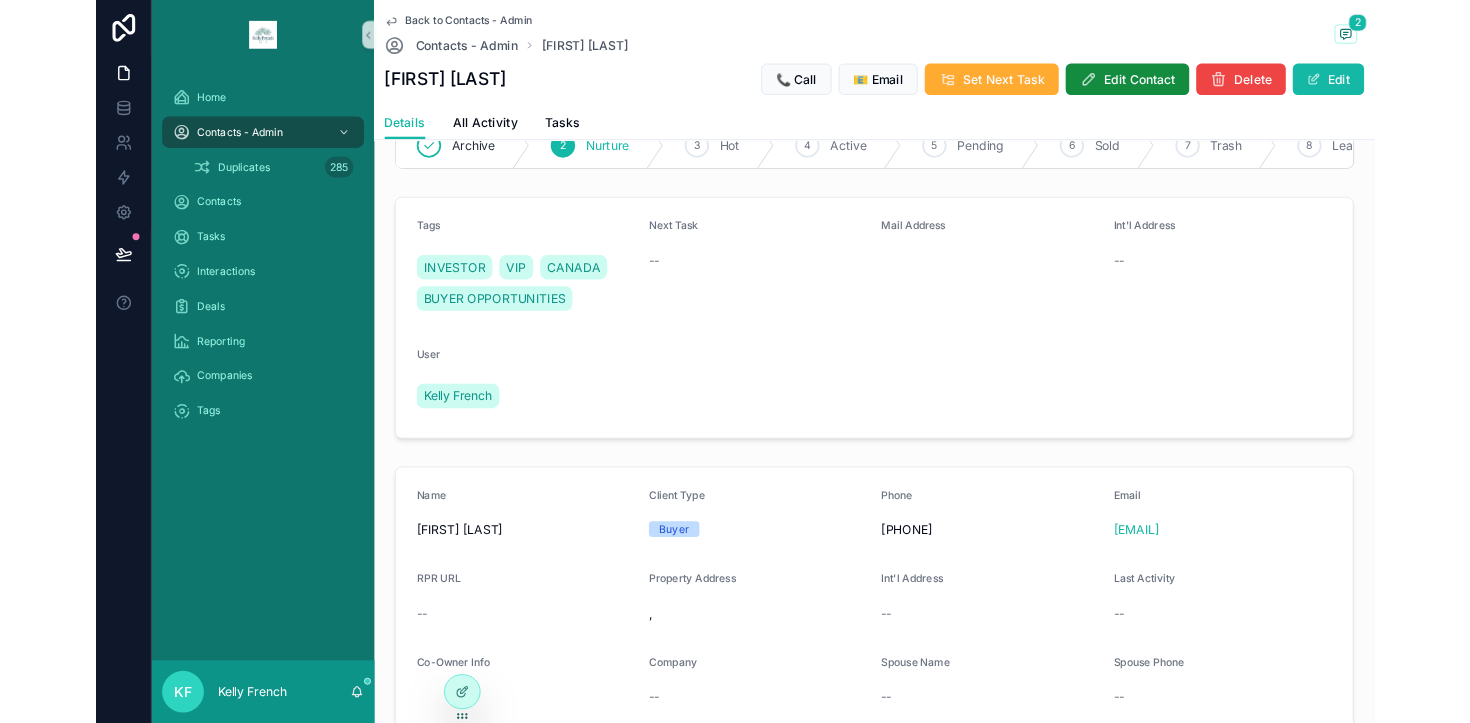 scroll, scrollTop: 48, scrollLeft: 0, axis: vertical 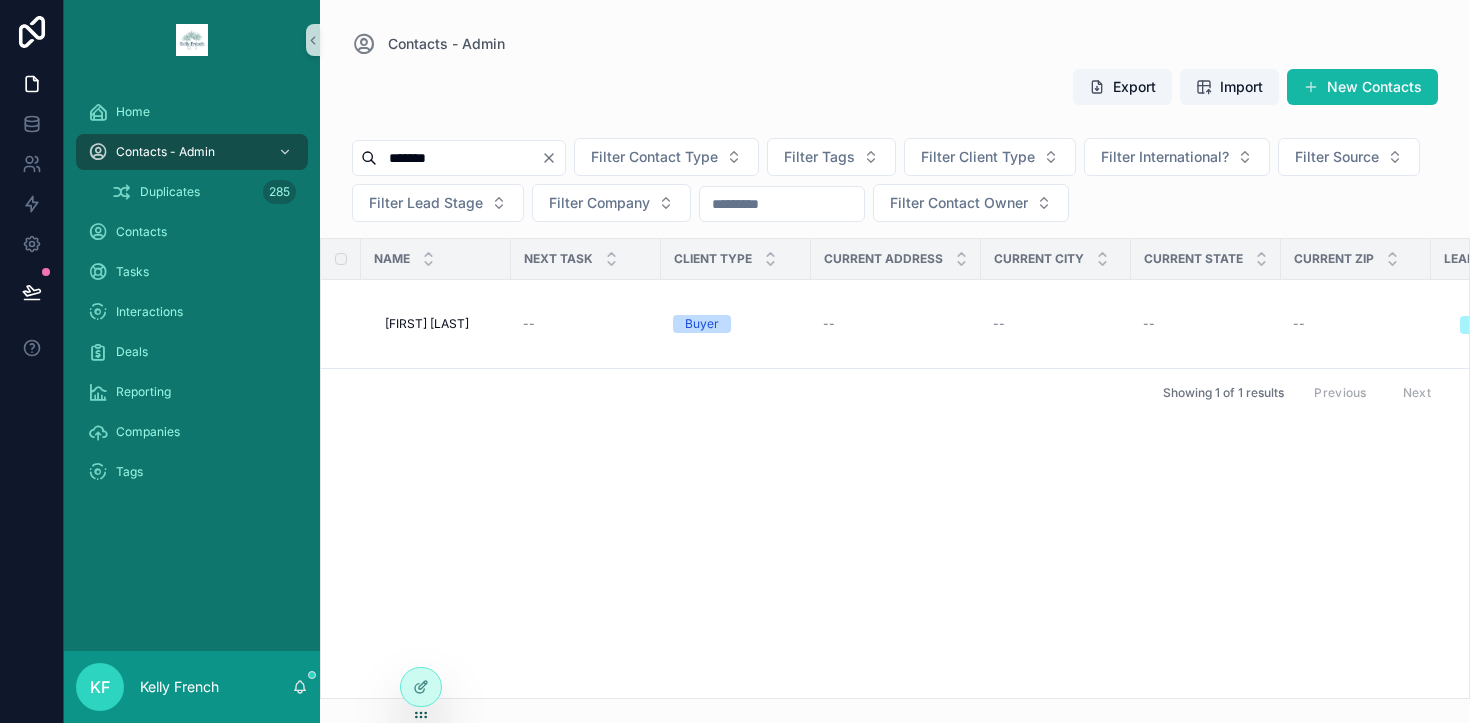 drag, startPoint x: 472, startPoint y: 154, endPoint x: 350, endPoint y: 159, distance: 122.10242 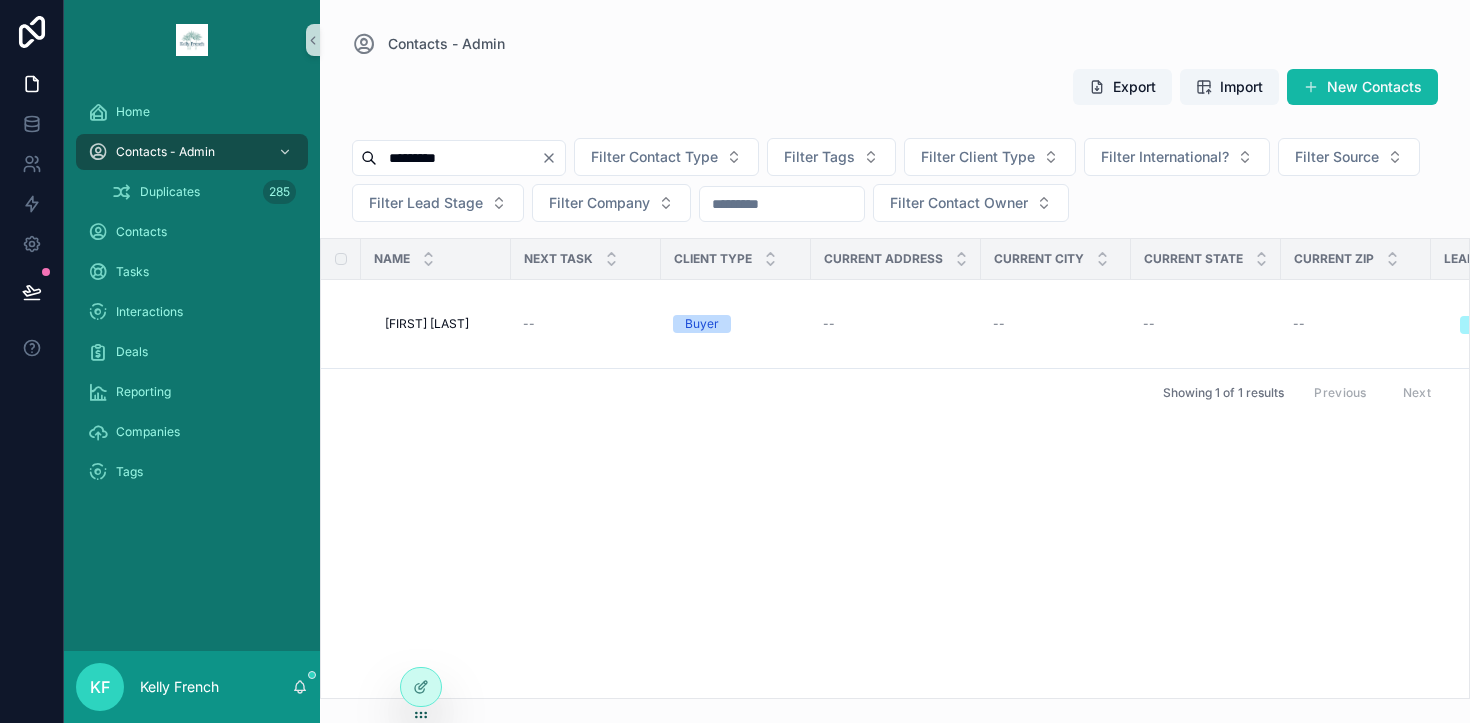 type on "*********" 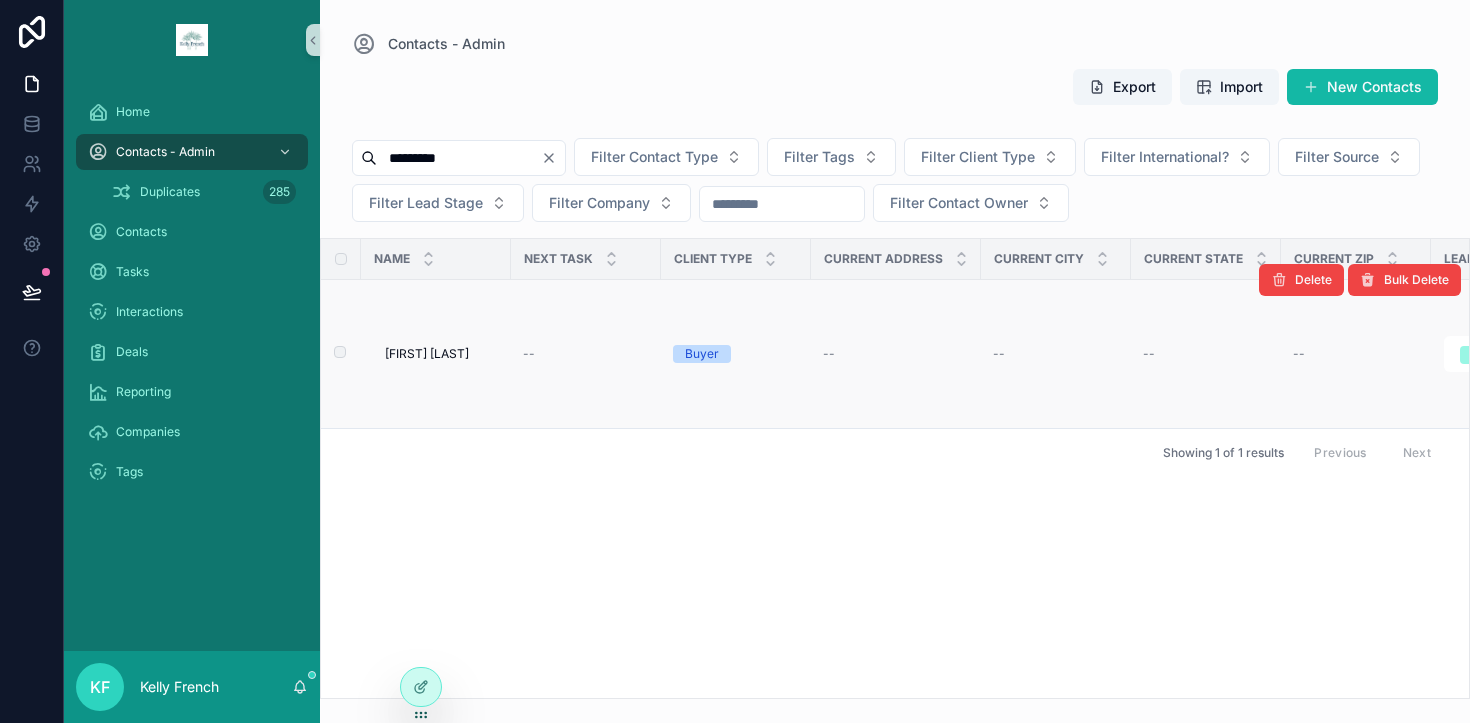 click on "[FIRST] [LAST]" at bounding box center (427, 354) 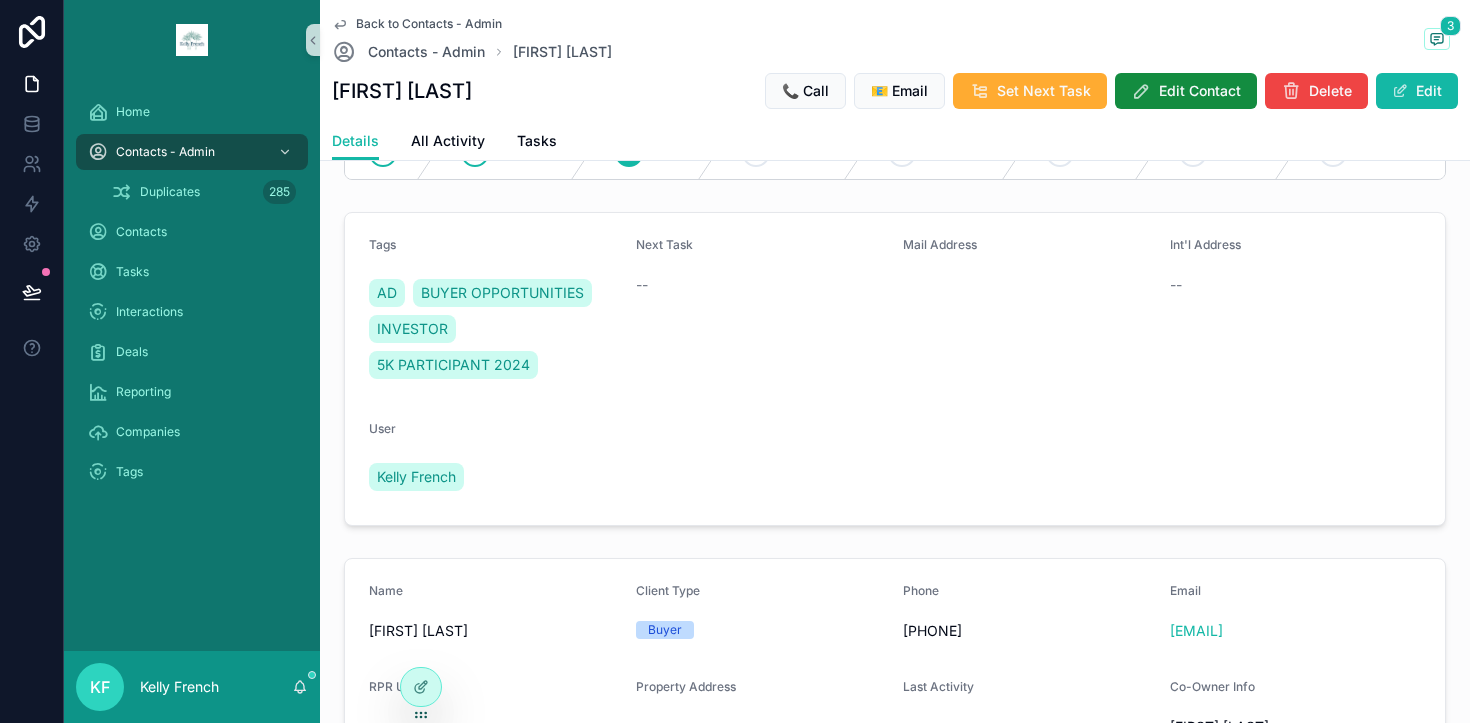 scroll, scrollTop: 0, scrollLeft: 0, axis: both 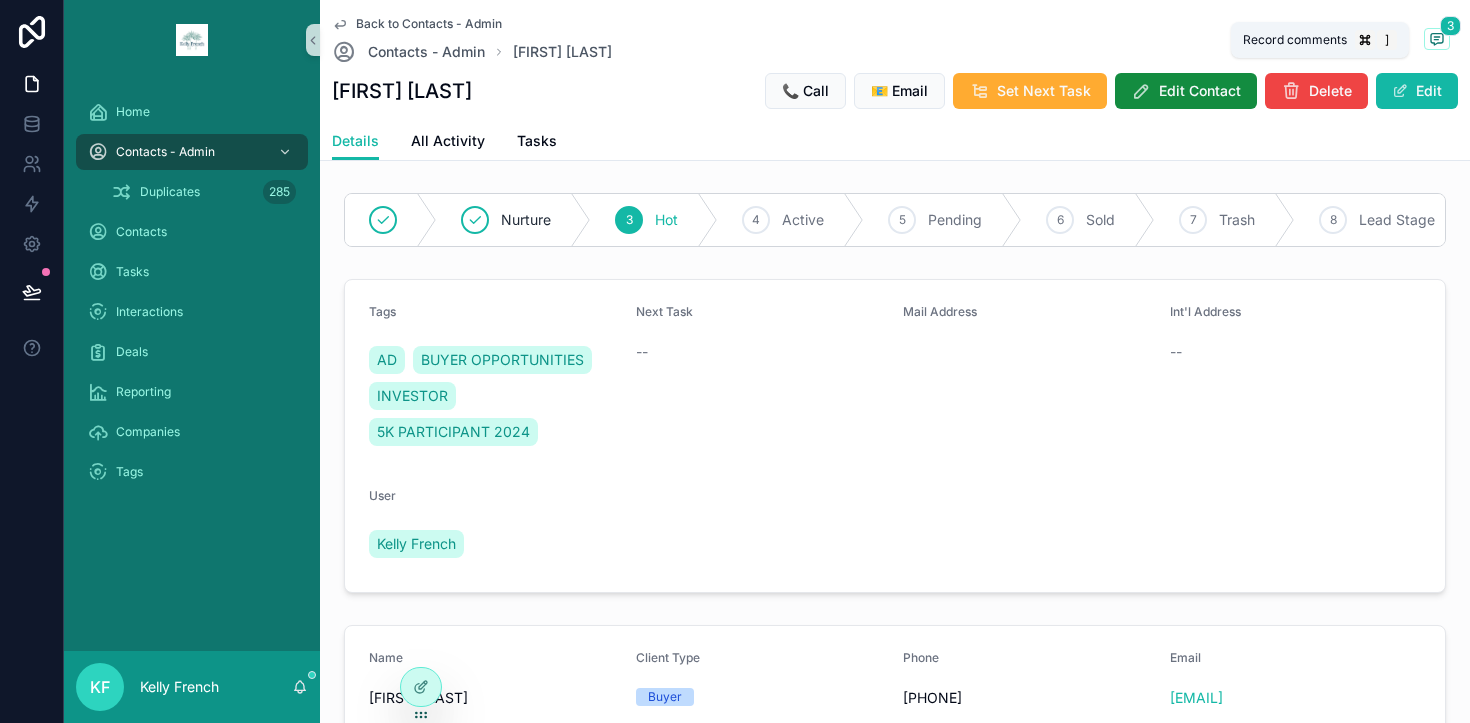 click 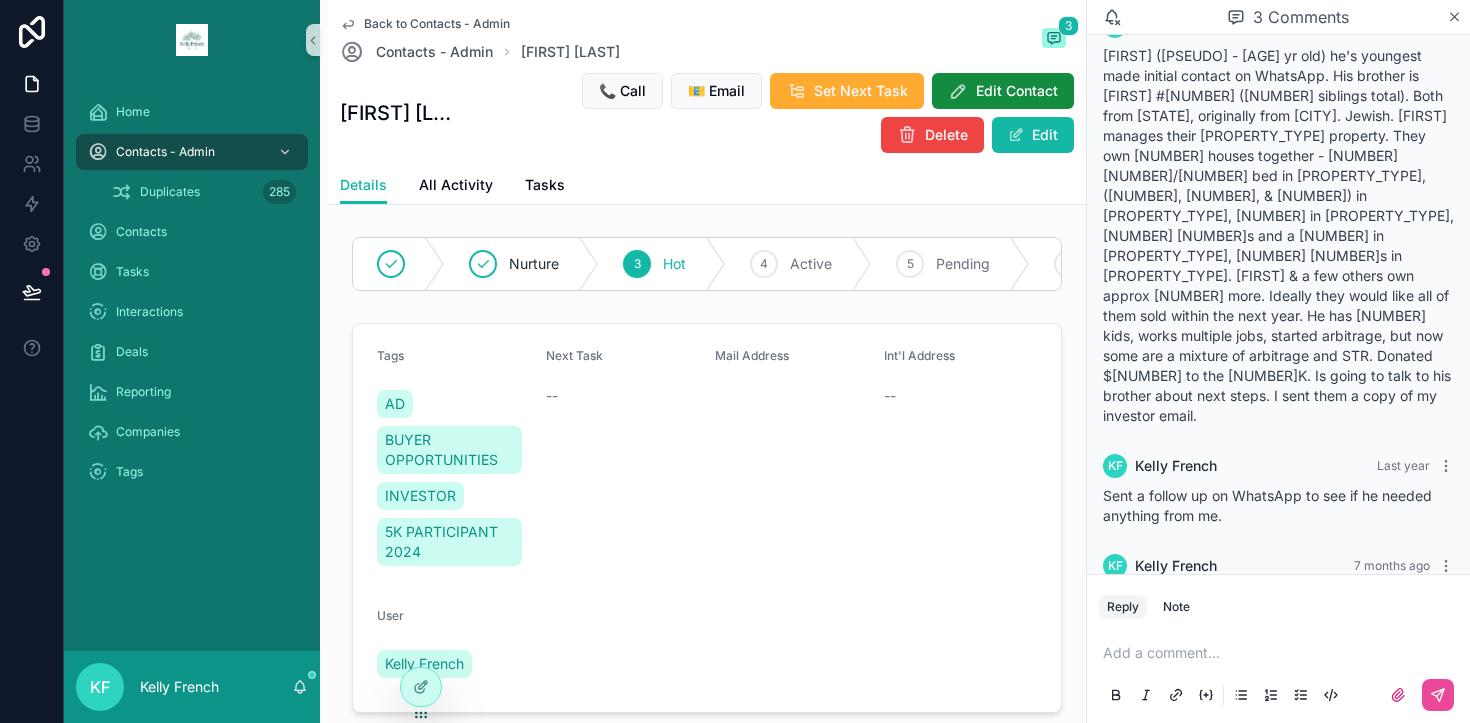 scroll, scrollTop: 263, scrollLeft: 0, axis: vertical 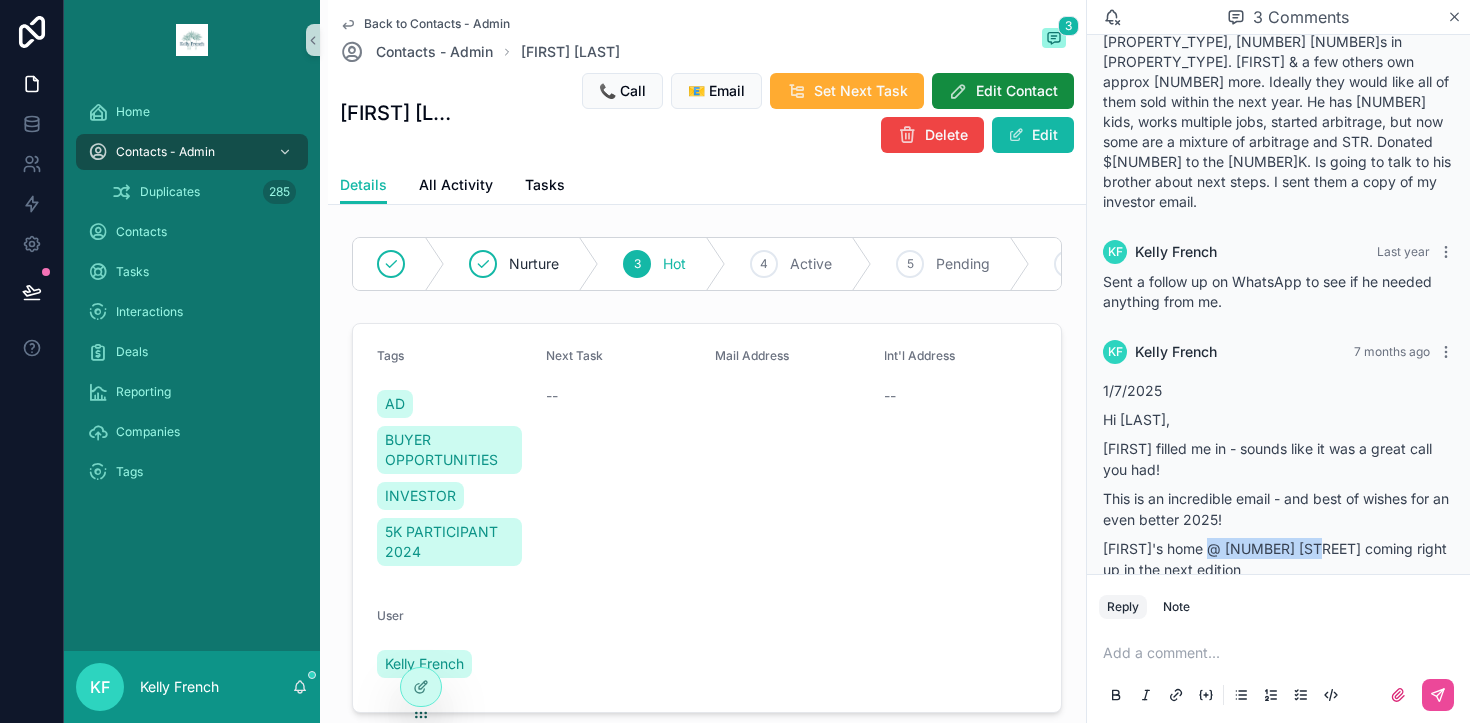 drag, startPoint x: 1211, startPoint y: 450, endPoint x: 1323, endPoint y: 447, distance: 112.04017 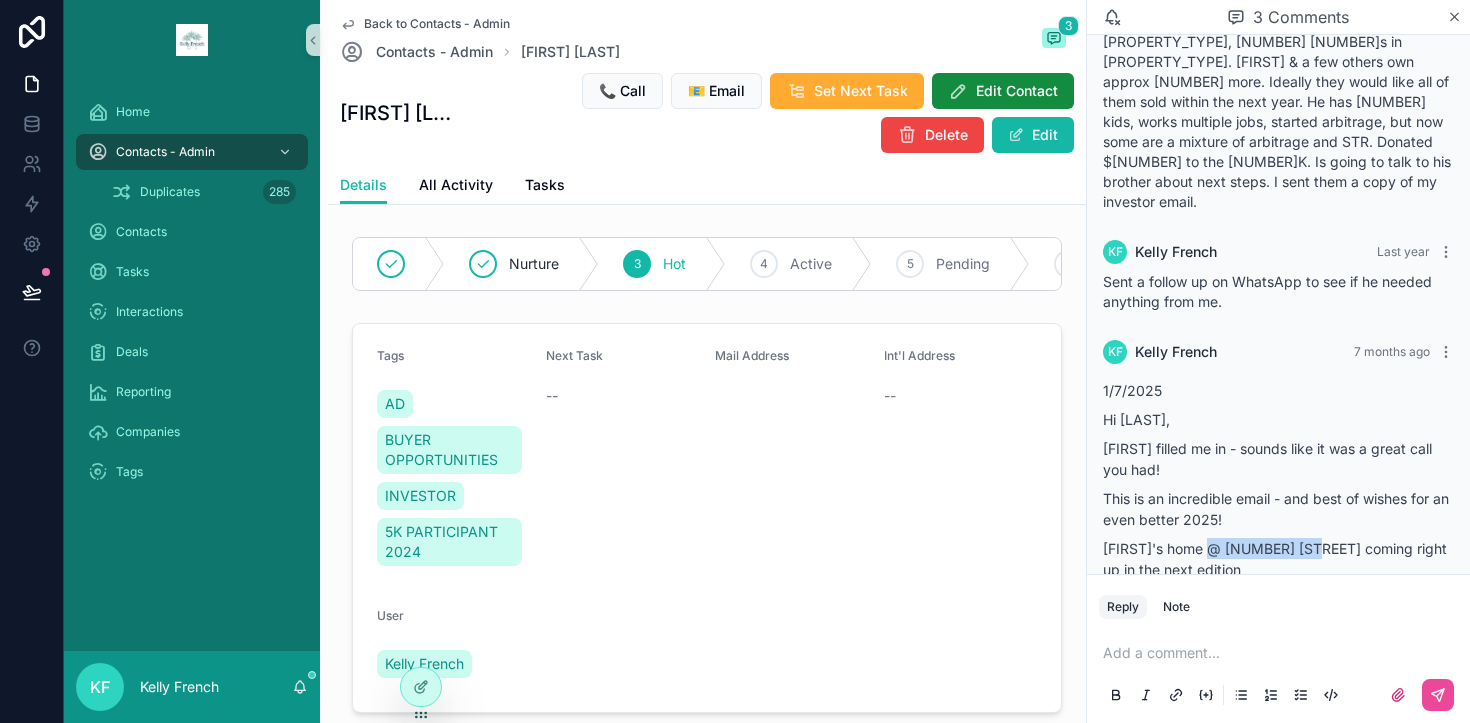 click on "[FIRST]'s home @ [NUMBER] [STREET] coming right up in the next edition" at bounding box center (1278, 559) 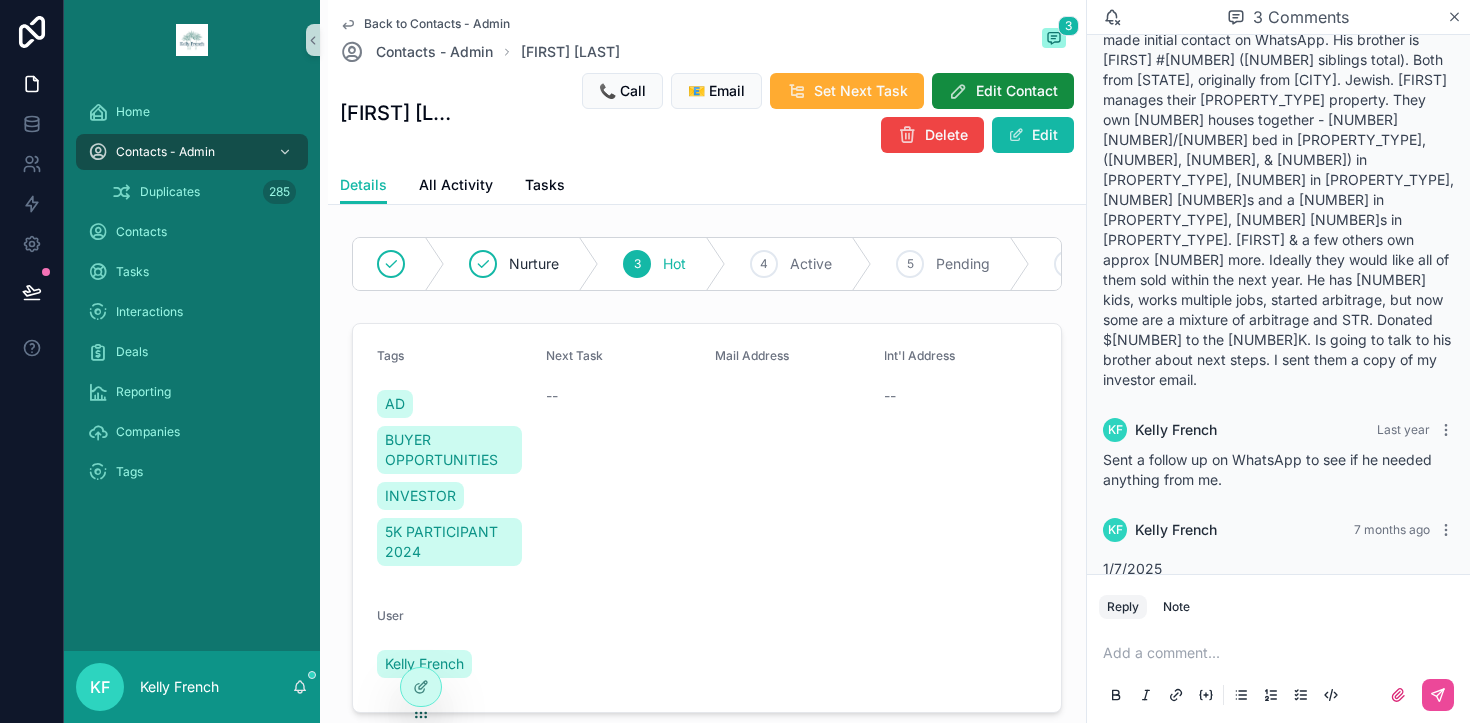scroll, scrollTop: 0, scrollLeft: 0, axis: both 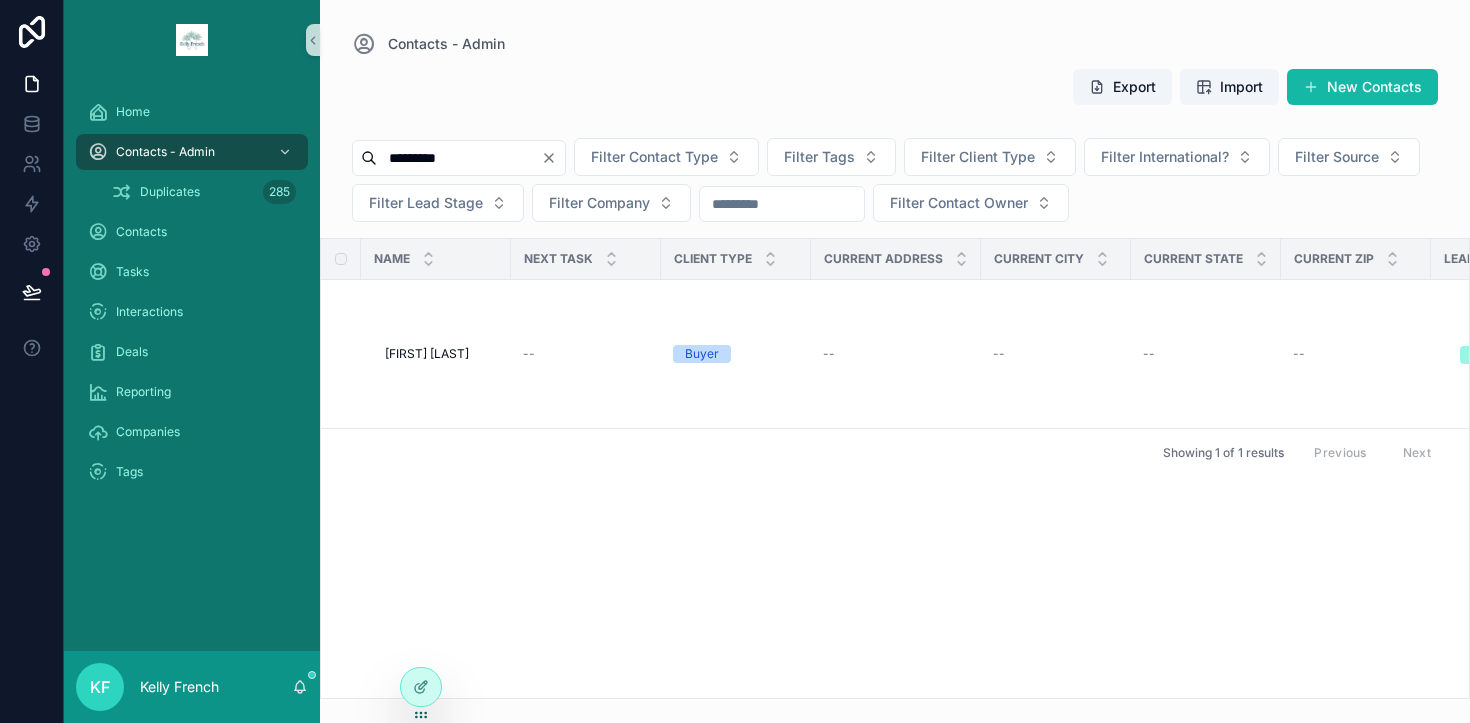 drag, startPoint x: 477, startPoint y: 157, endPoint x: 365, endPoint y: 158, distance: 112.00446 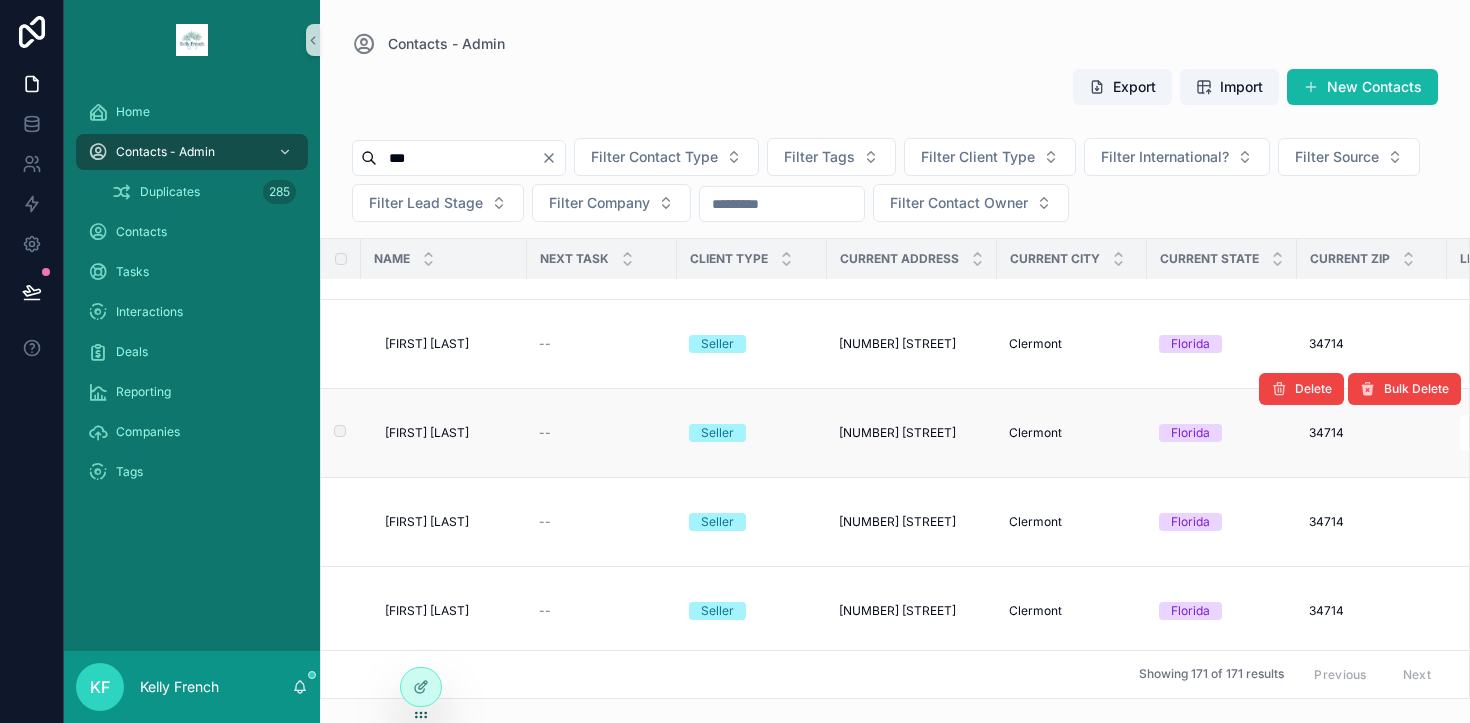 scroll, scrollTop: 446, scrollLeft: 0, axis: vertical 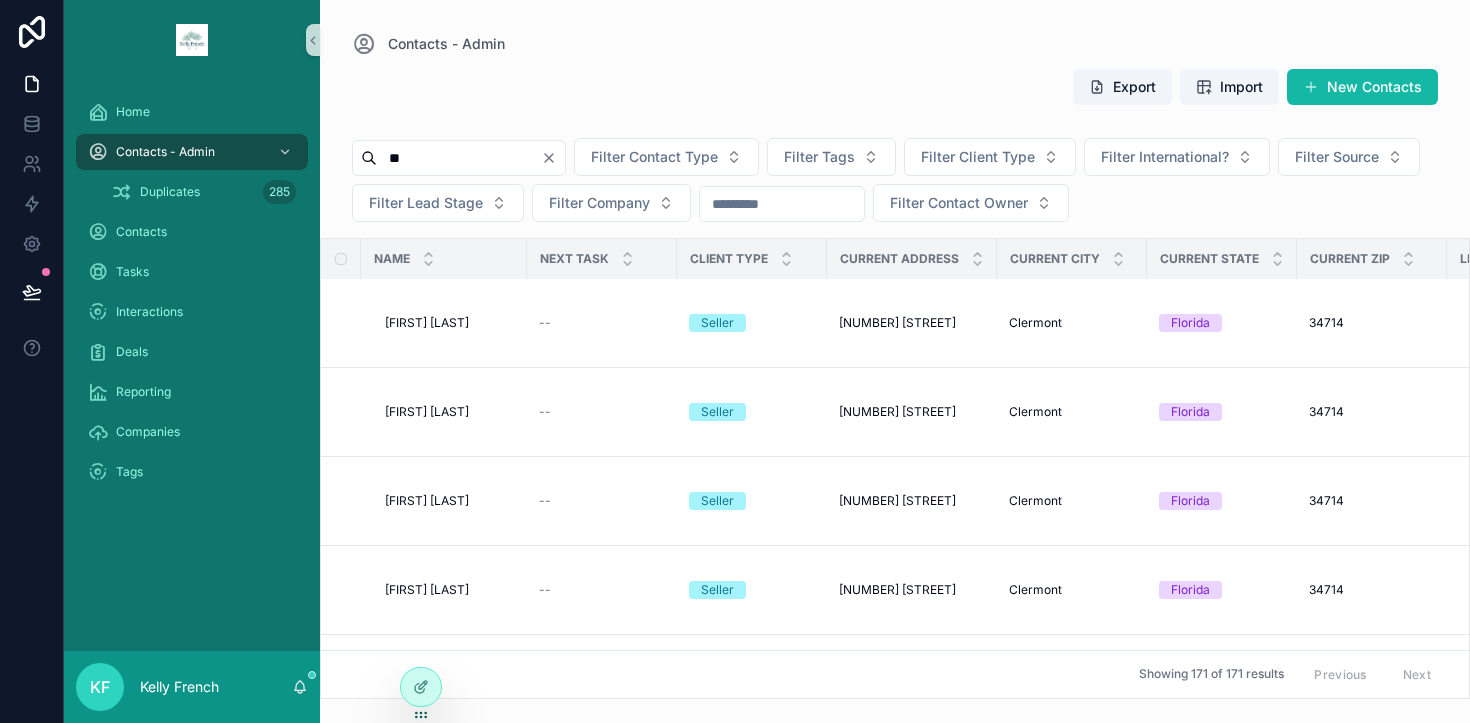 type on "*" 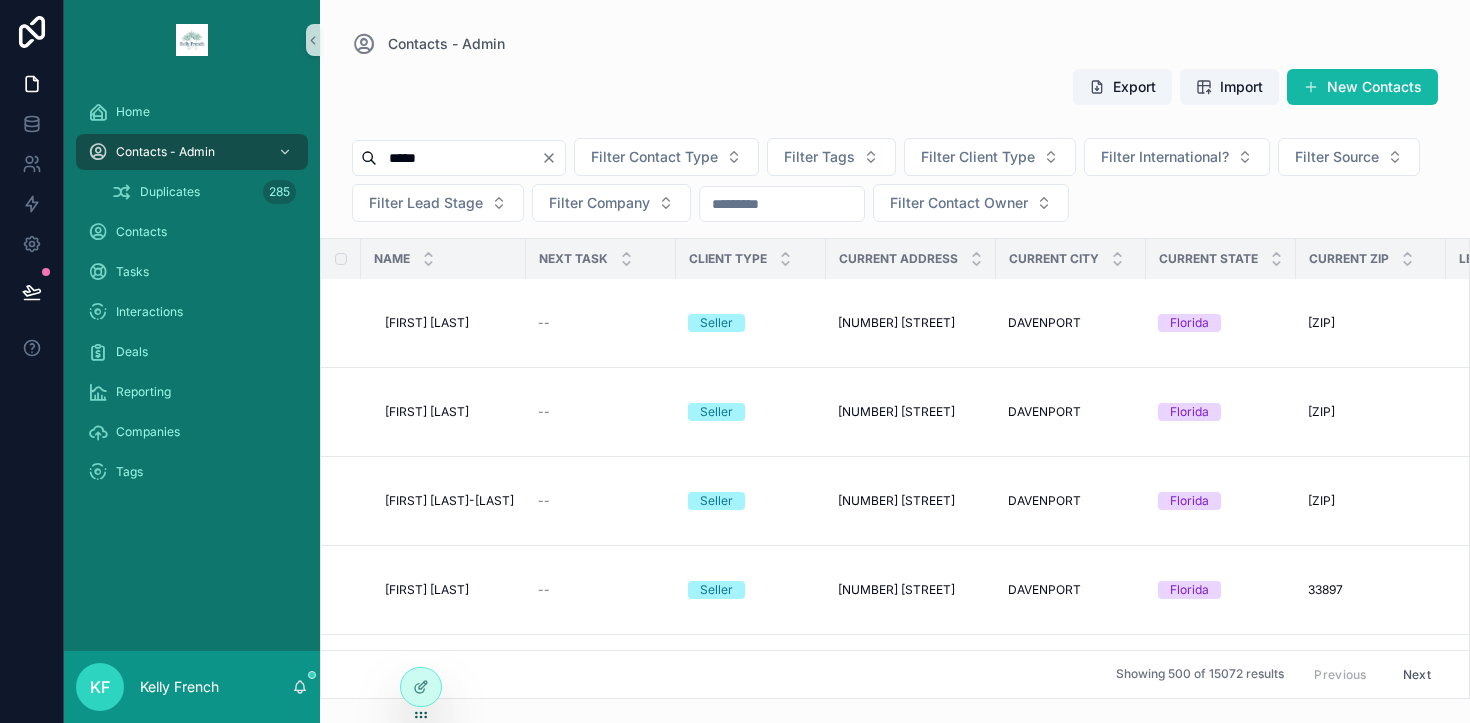 type on "*****" 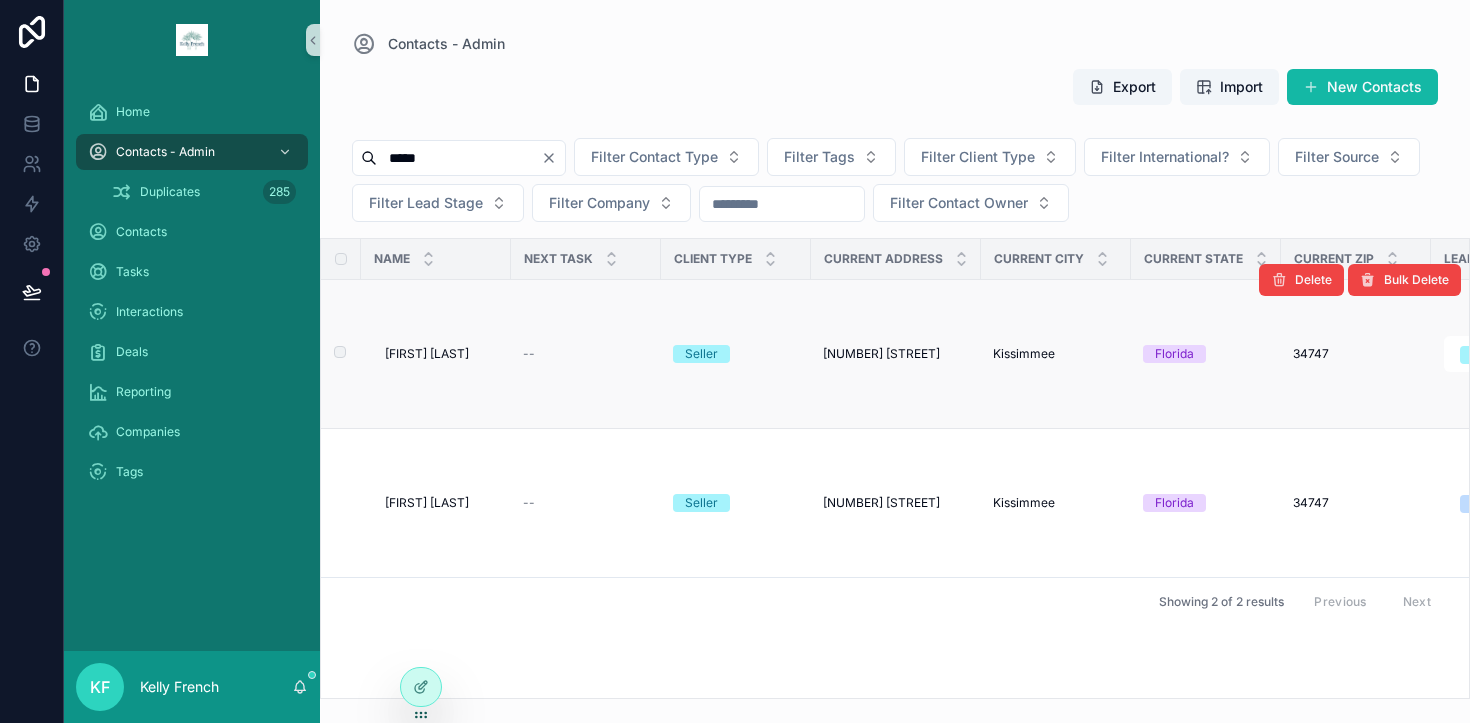 click on "[FIRST] [LAST] [FIRST] [LAST]" at bounding box center [436, 354] 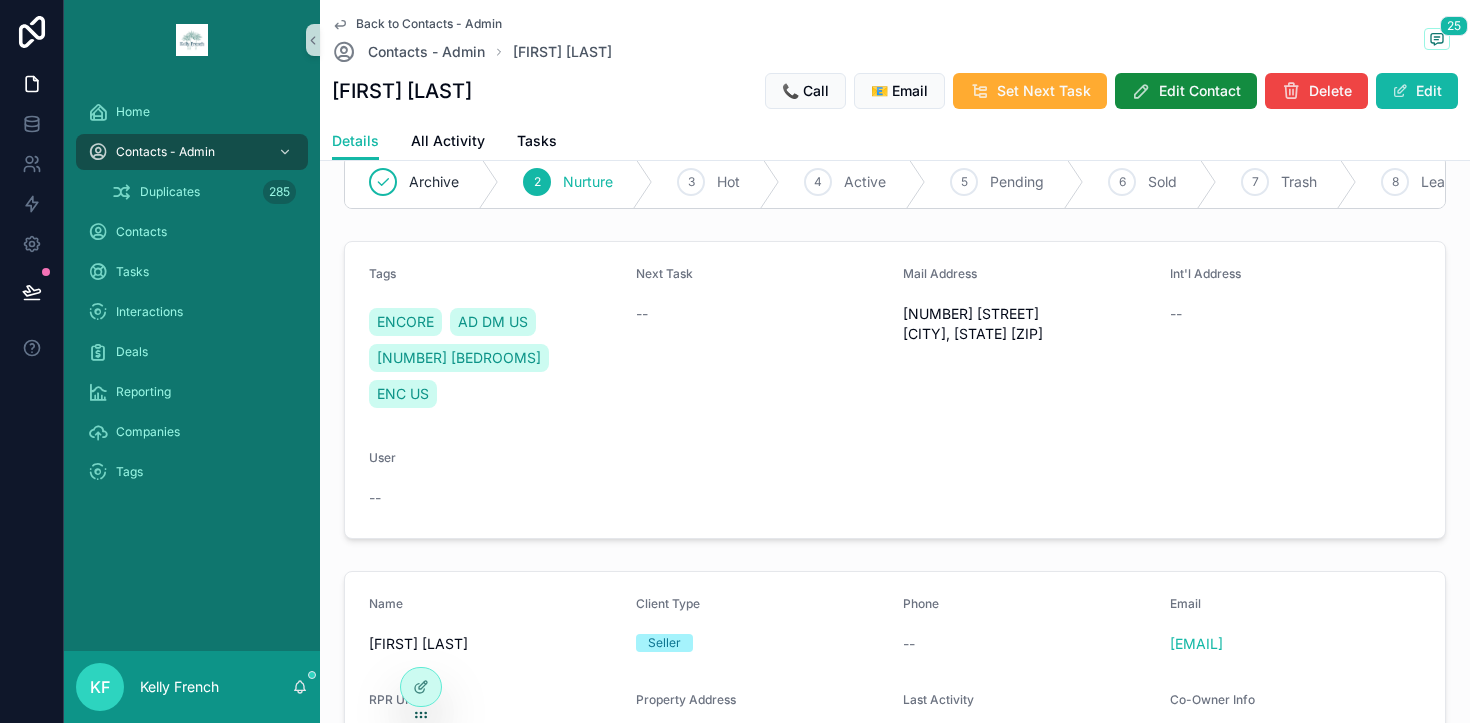 scroll, scrollTop: 39, scrollLeft: 0, axis: vertical 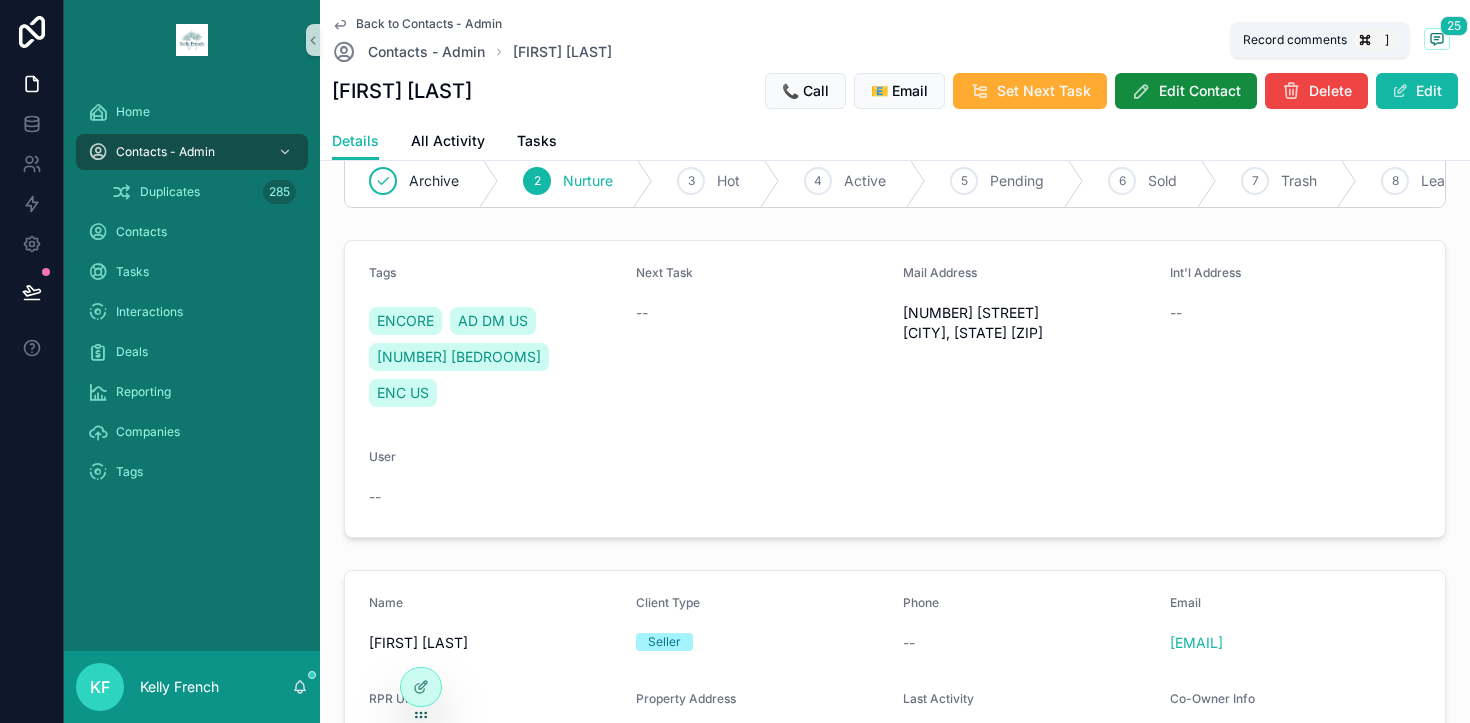 click at bounding box center (1437, 39) 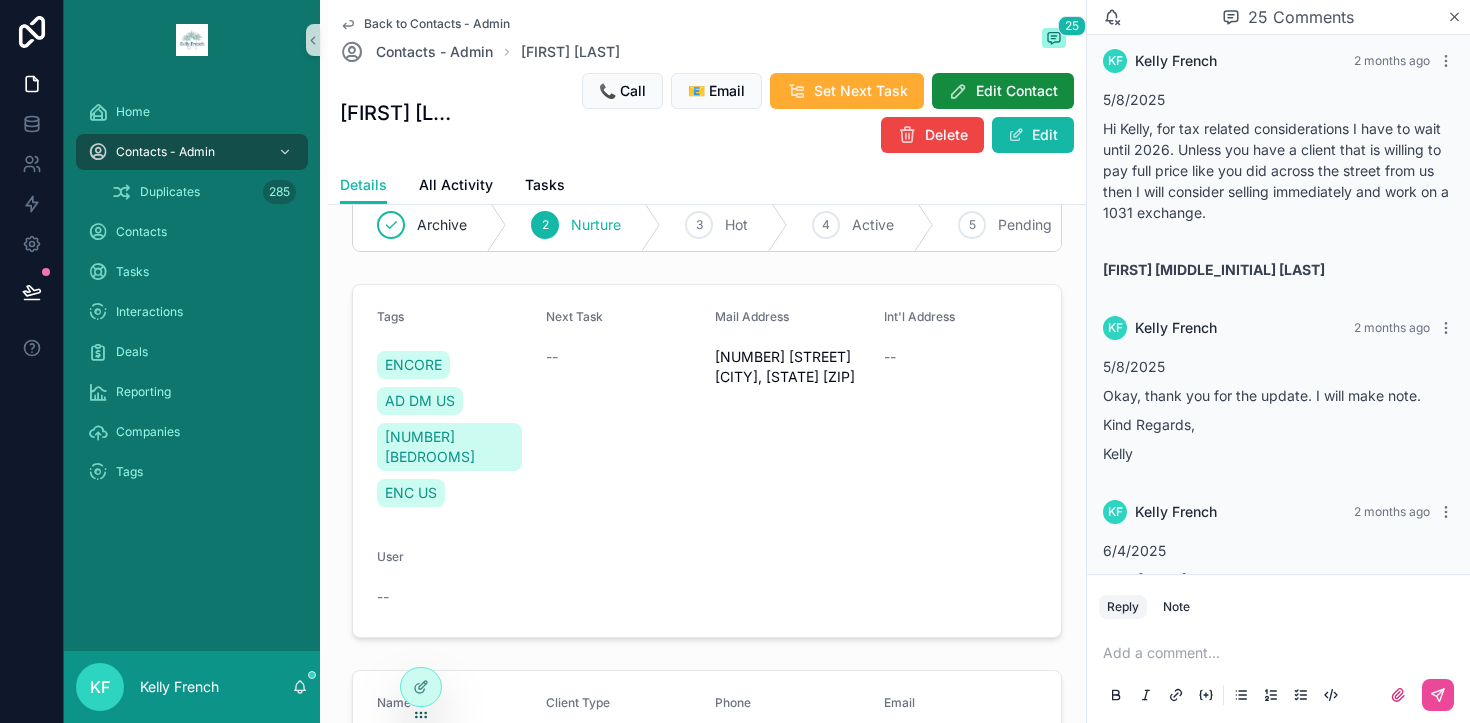 scroll, scrollTop: 4093, scrollLeft: 0, axis: vertical 